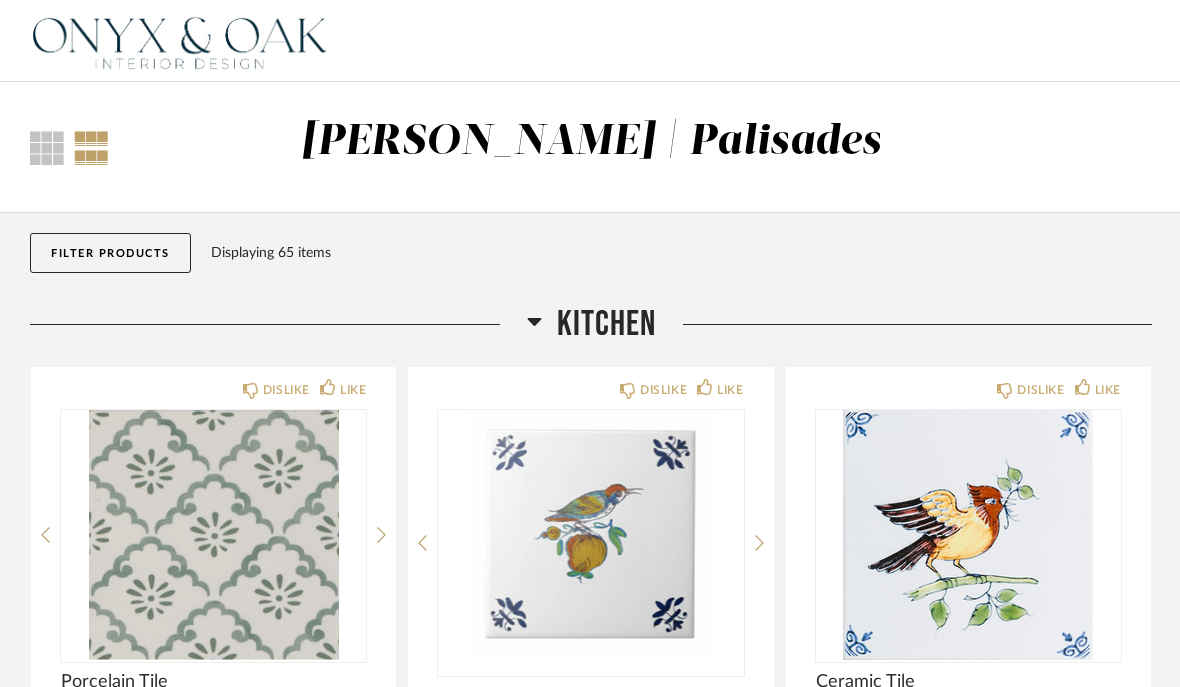 scroll, scrollTop: 2435, scrollLeft: 0, axis: vertical 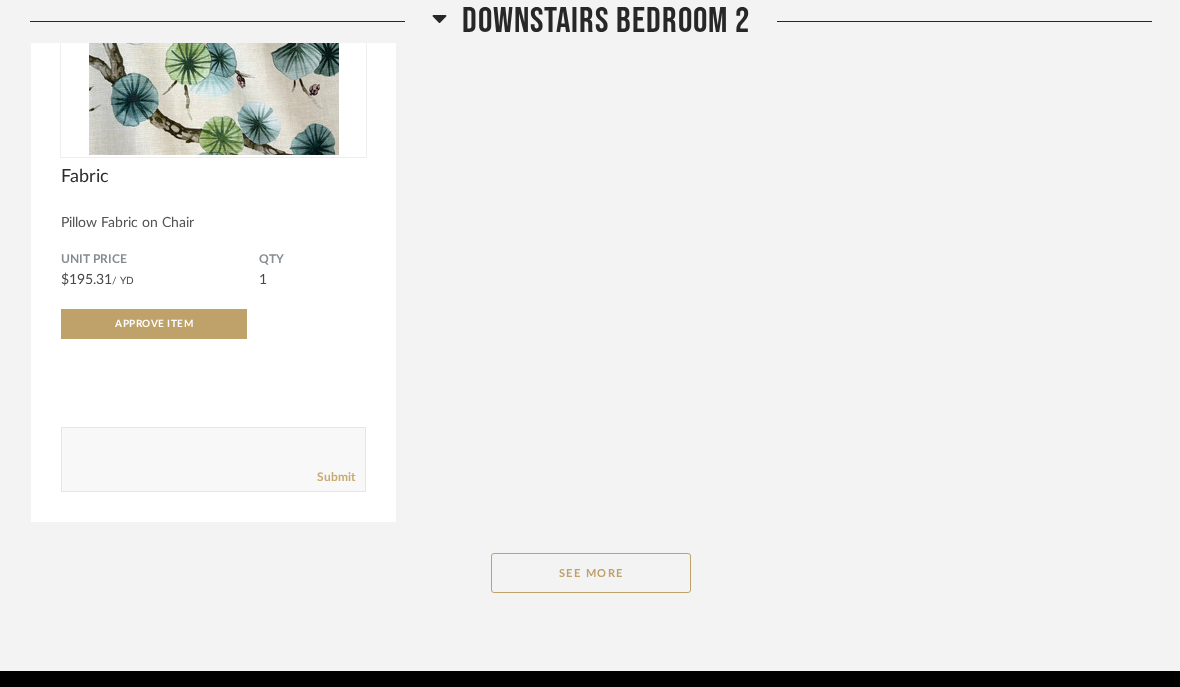 click on "See More" 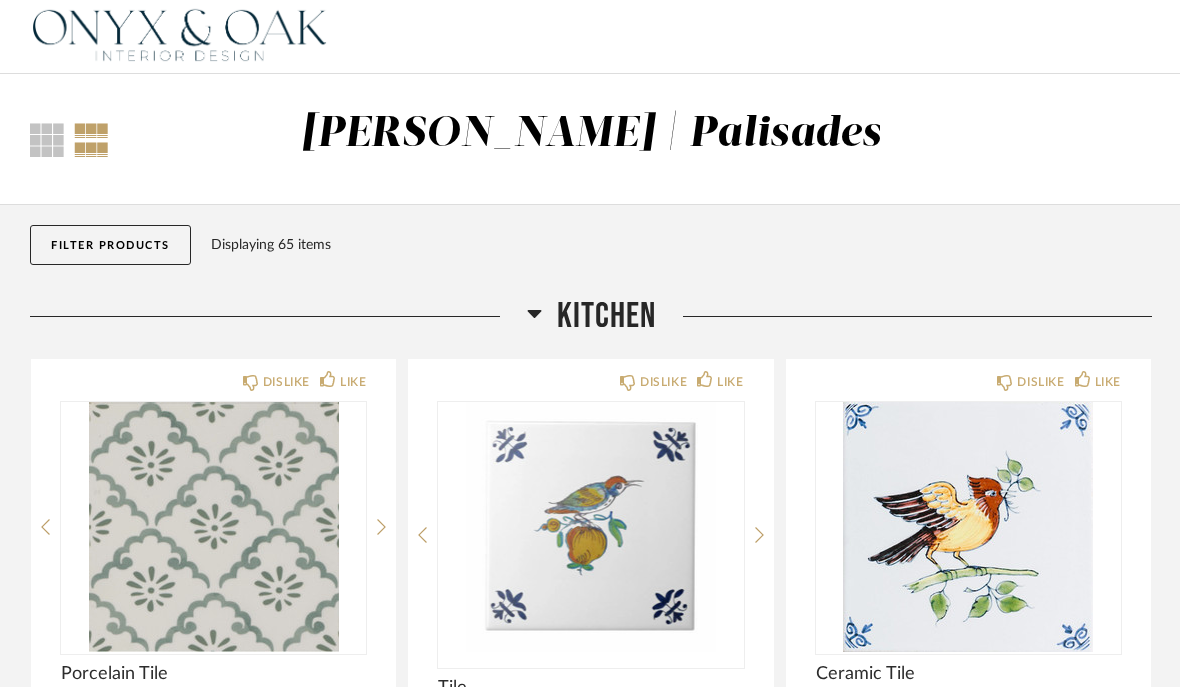scroll, scrollTop: 0, scrollLeft: 0, axis: both 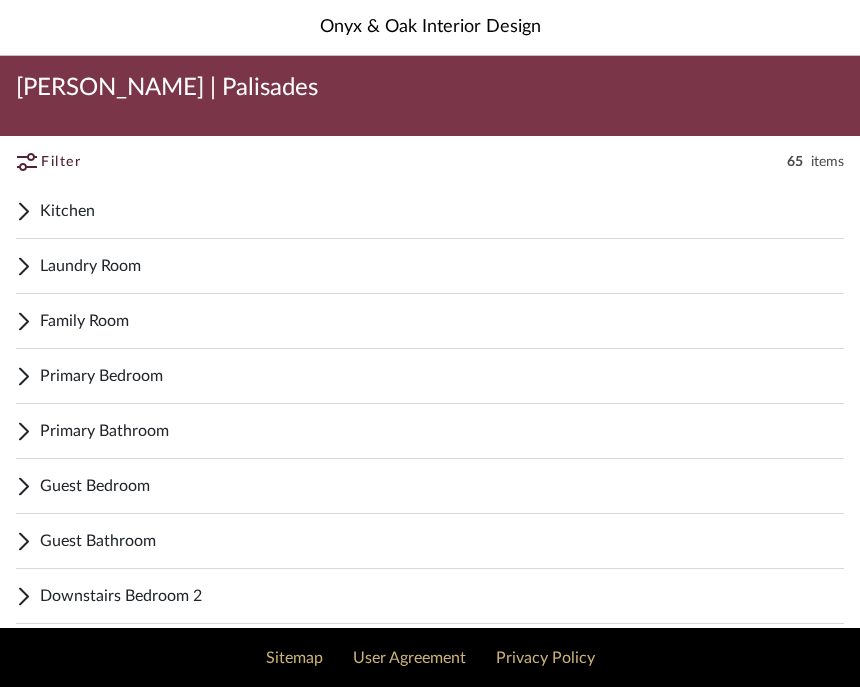 click on "Kitchen" at bounding box center [442, 211] 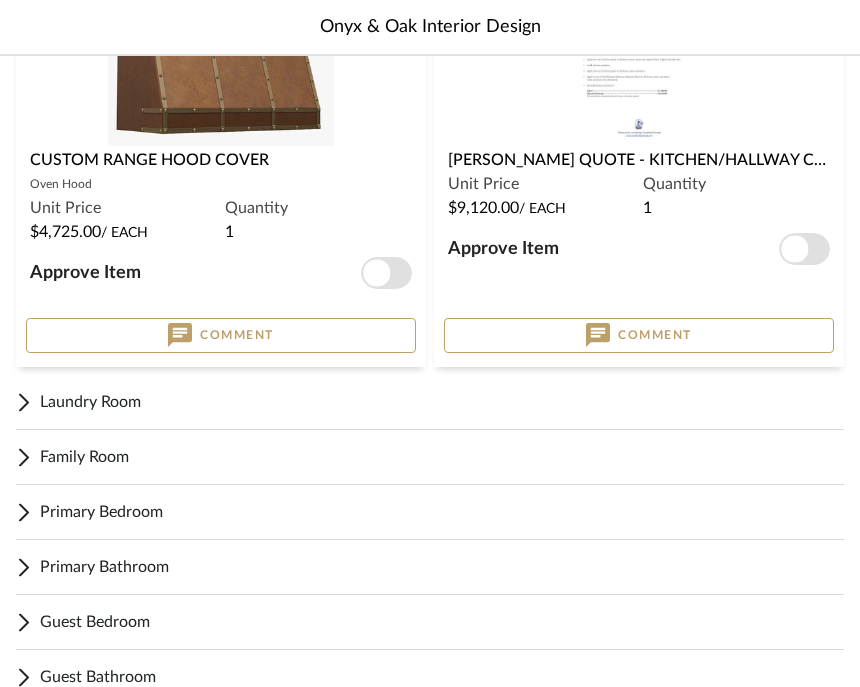 scroll, scrollTop: 2562, scrollLeft: 0, axis: vertical 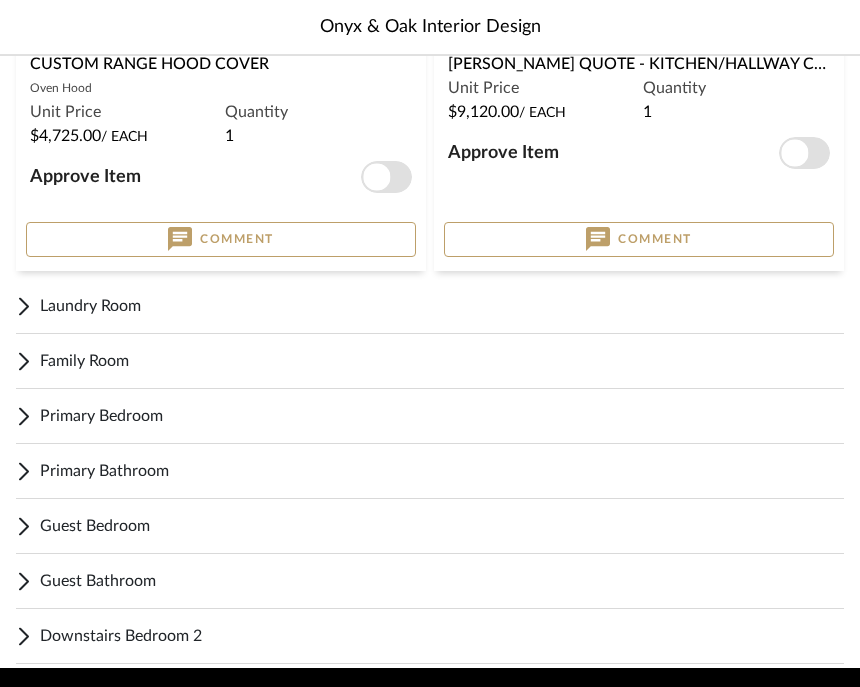 click on "Laundry Room" at bounding box center [442, 307] 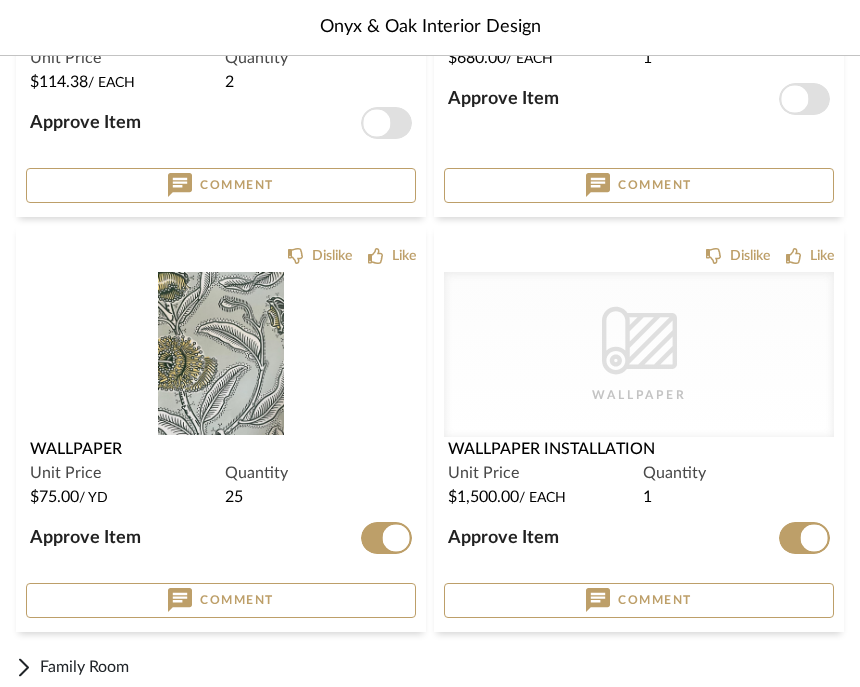 scroll, scrollTop: 3212, scrollLeft: 0, axis: vertical 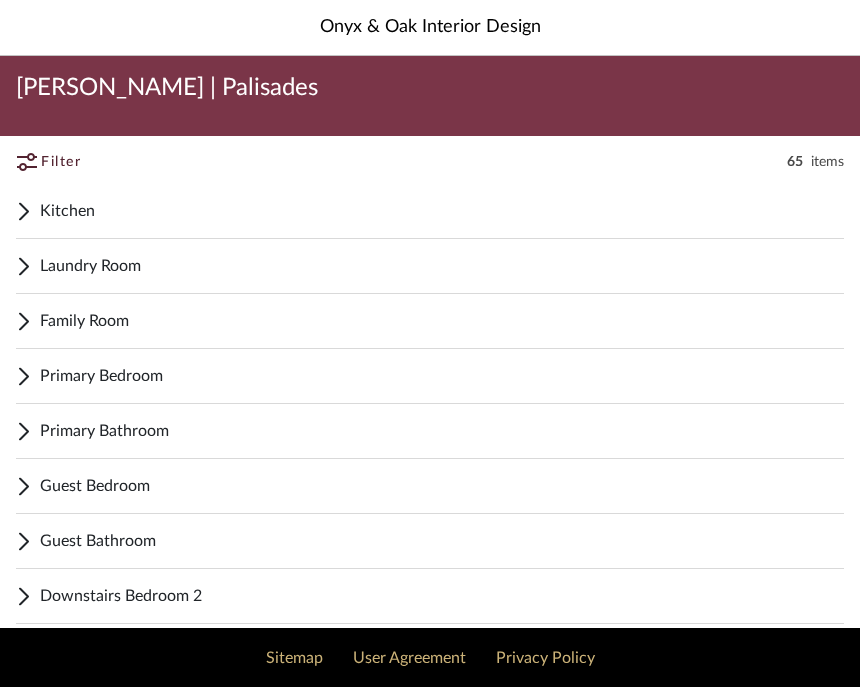 click on "Downstairs Bedroom 2" at bounding box center [442, 596] 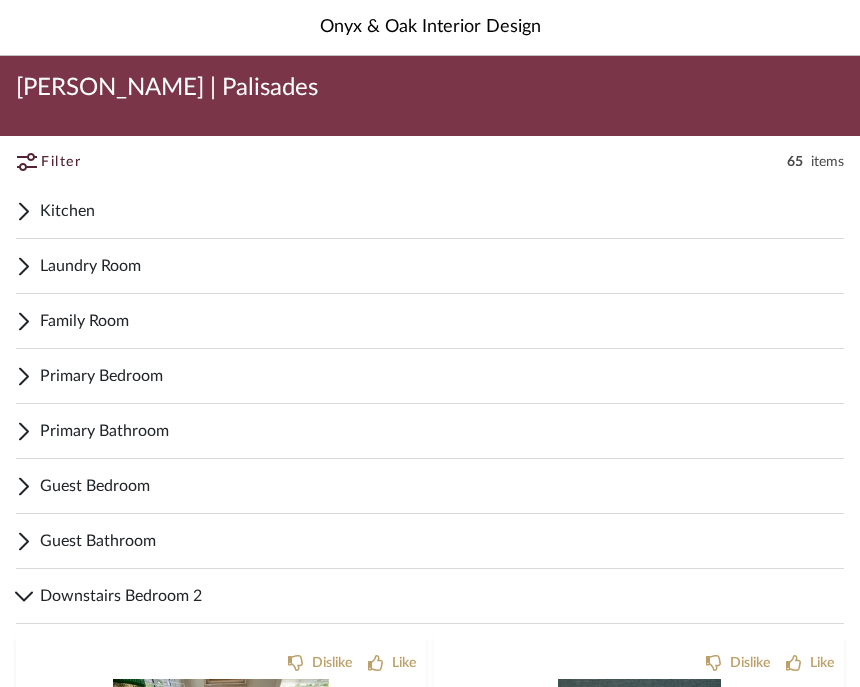 click on "Guest Bathroom" at bounding box center [442, 541] 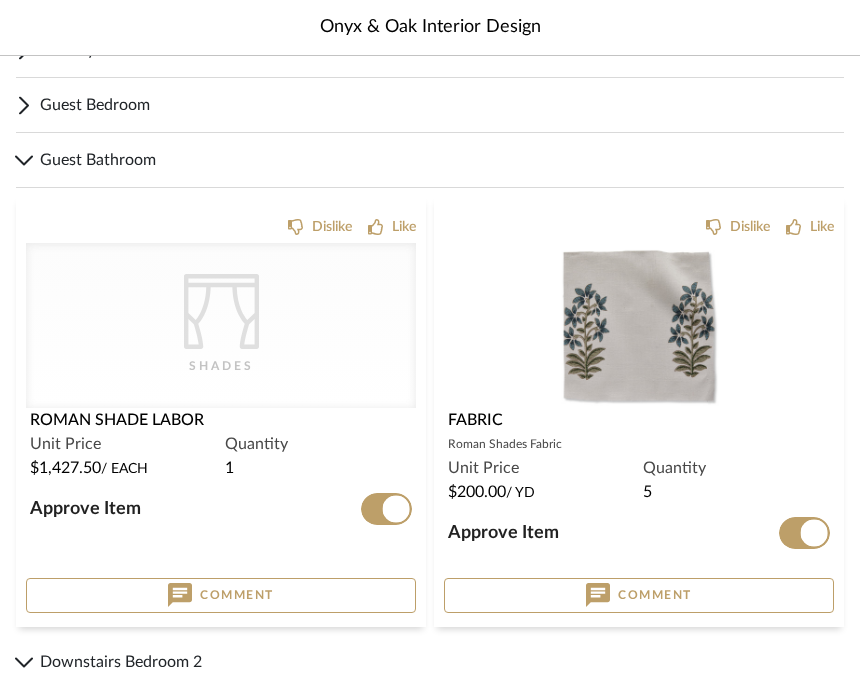scroll, scrollTop: 0, scrollLeft: 0, axis: both 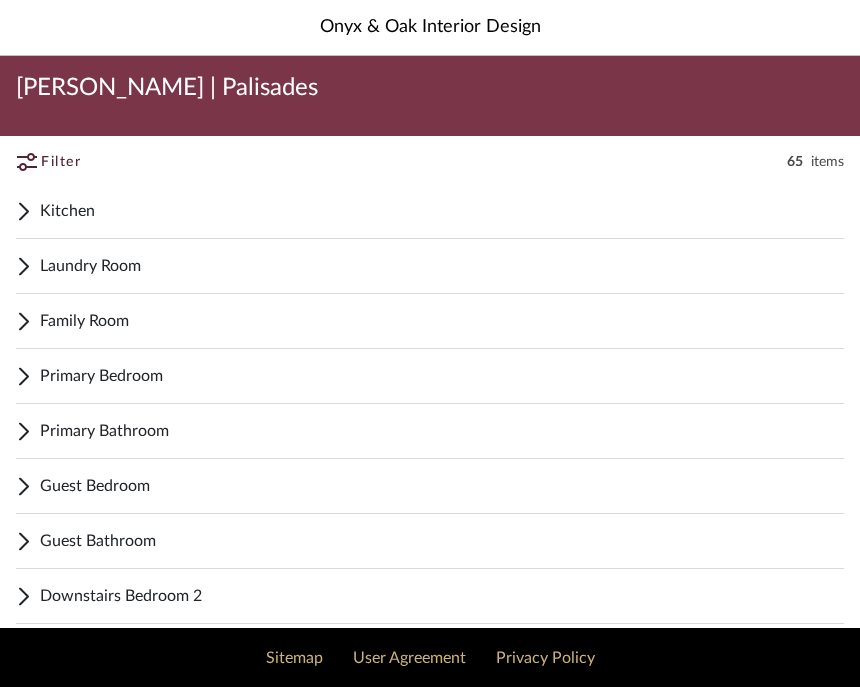 click on "Kitchen" at bounding box center [442, 211] 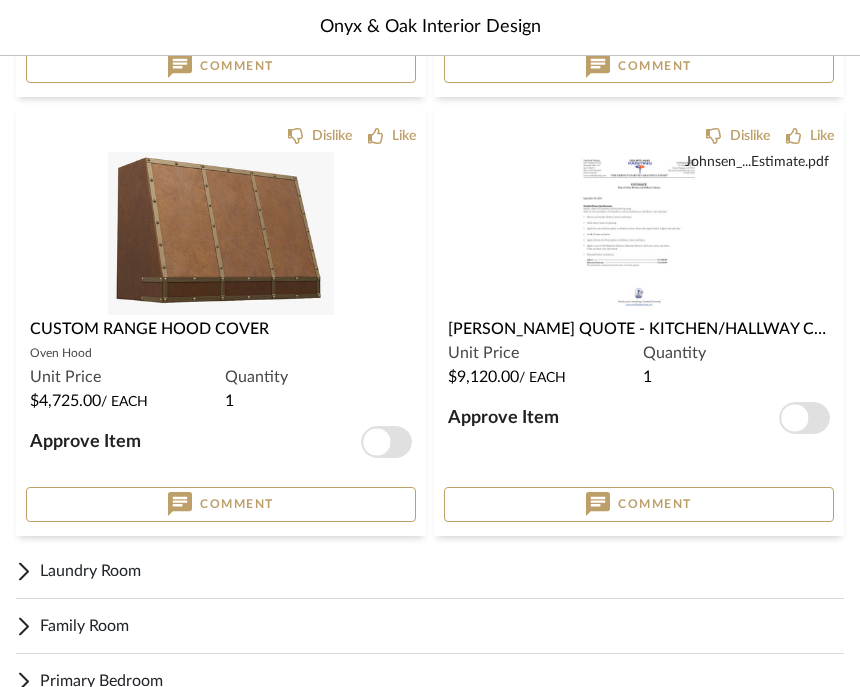 scroll, scrollTop: 2389, scrollLeft: 0, axis: vertical 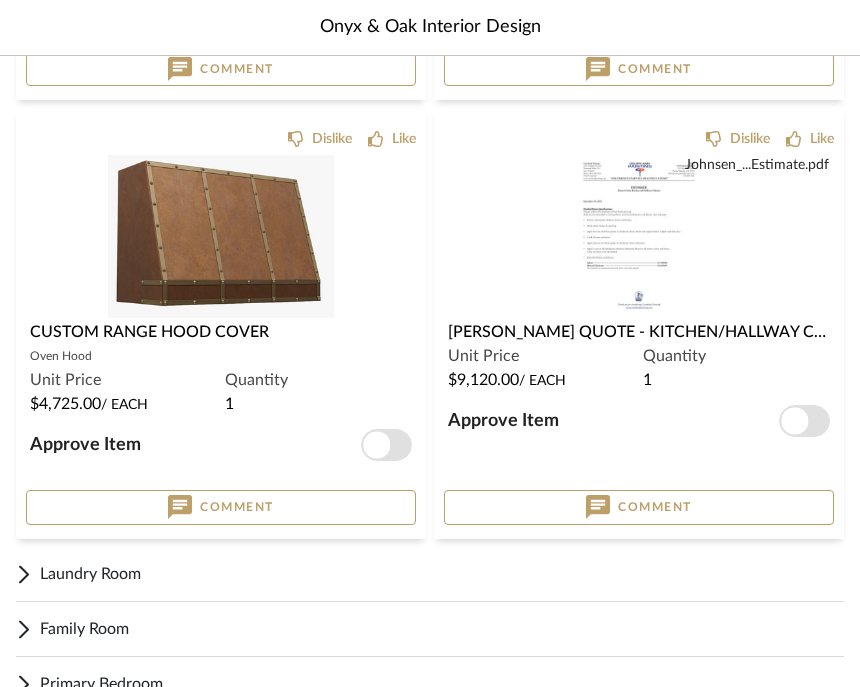 click on "Laundry Room" at bounding box center [442, 574] 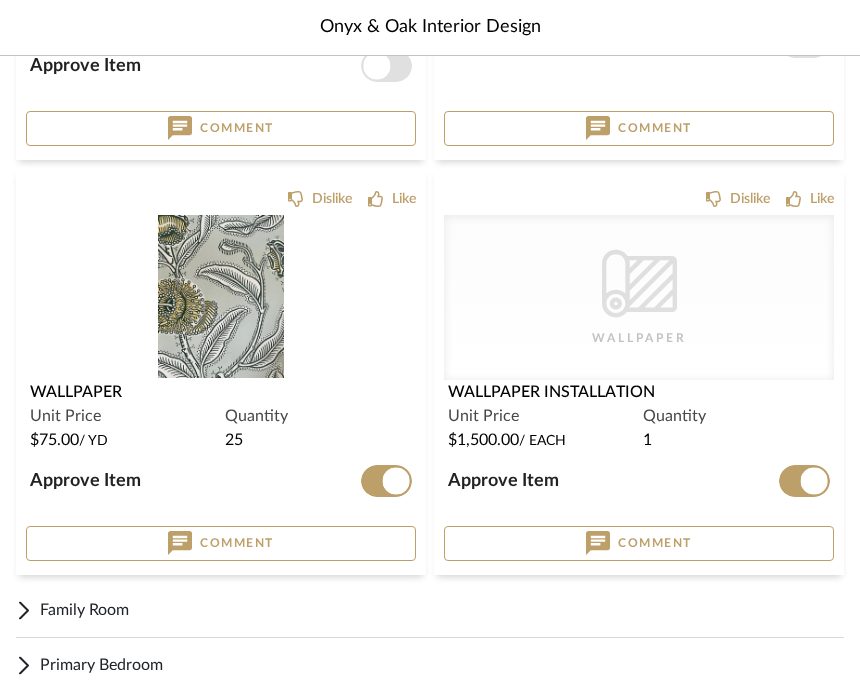 scroll, scrollTop: 3276, scrollLeft: 0, axis: vertical 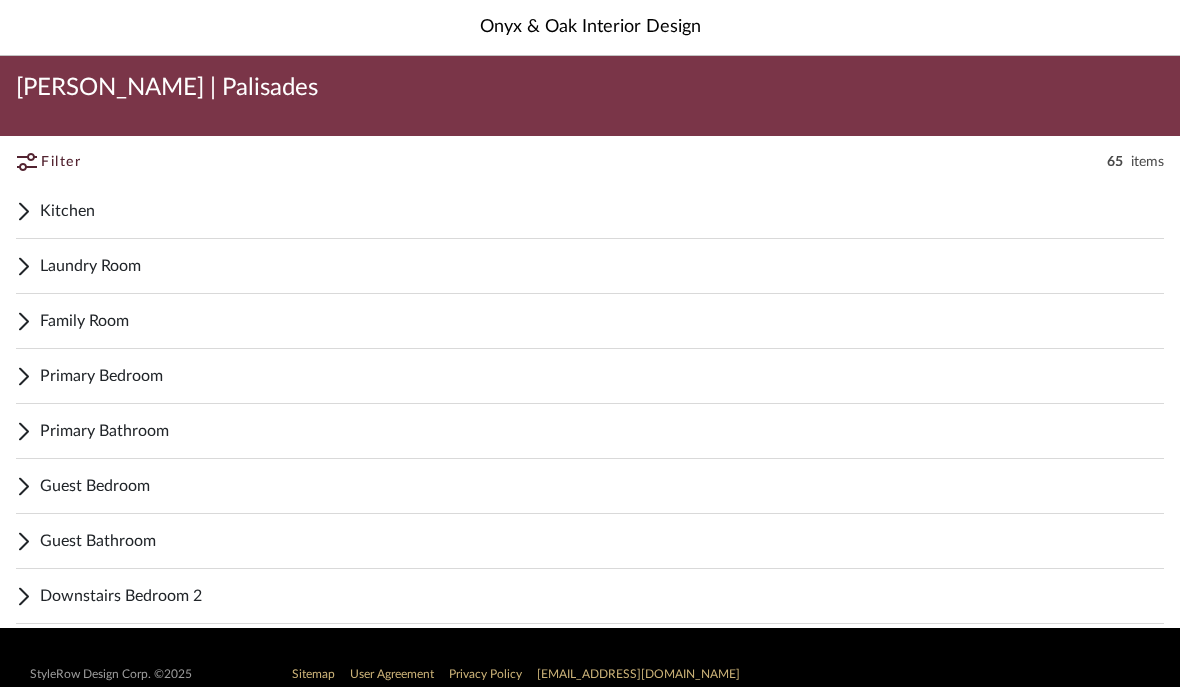click on "Guest Bathroom" at bounding box center [602, 541] 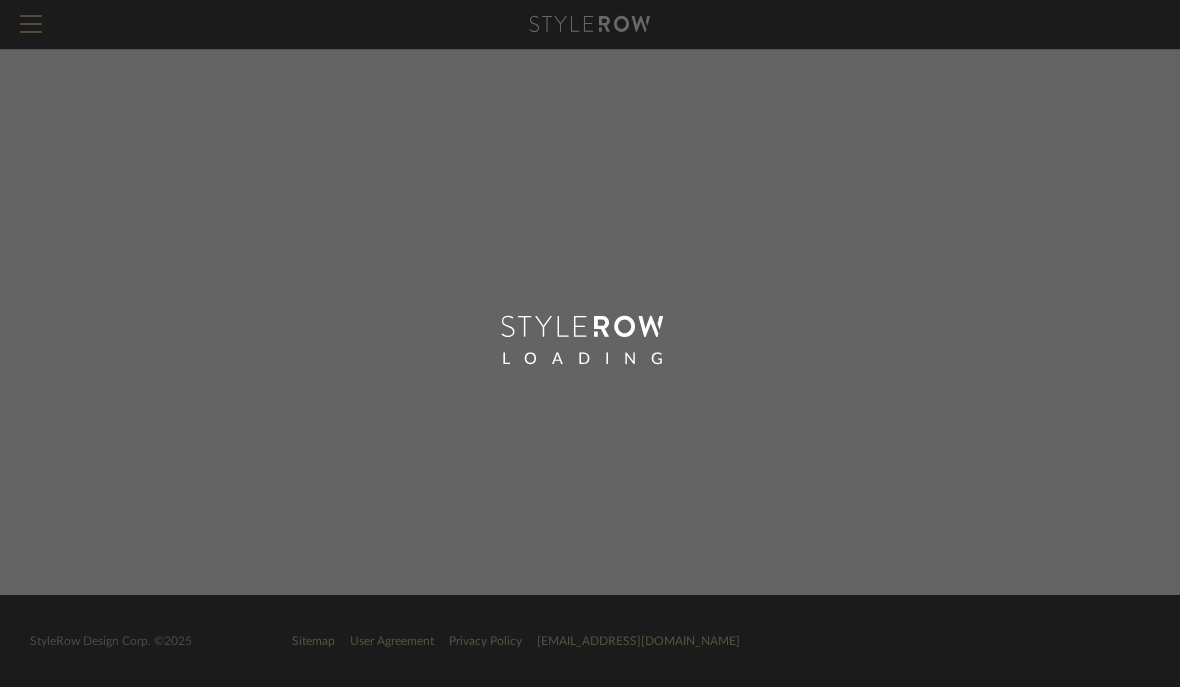 scroll, scrollTop: 0, scrollLeft: 0, axis: both 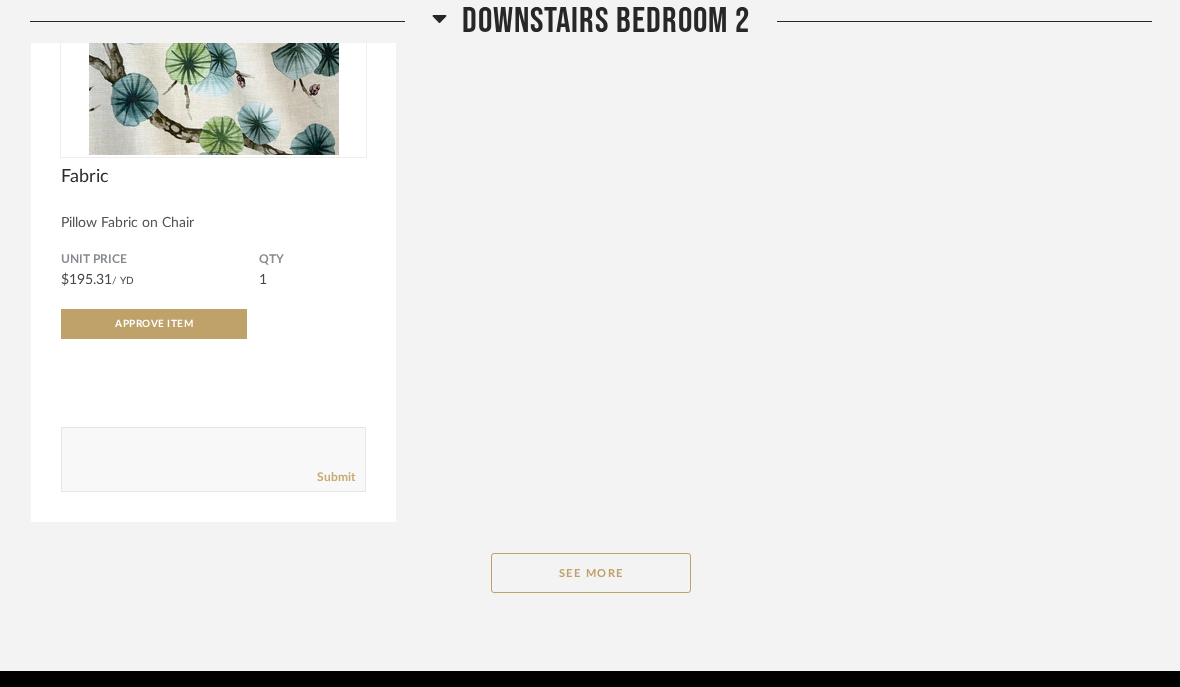 click on "See More" 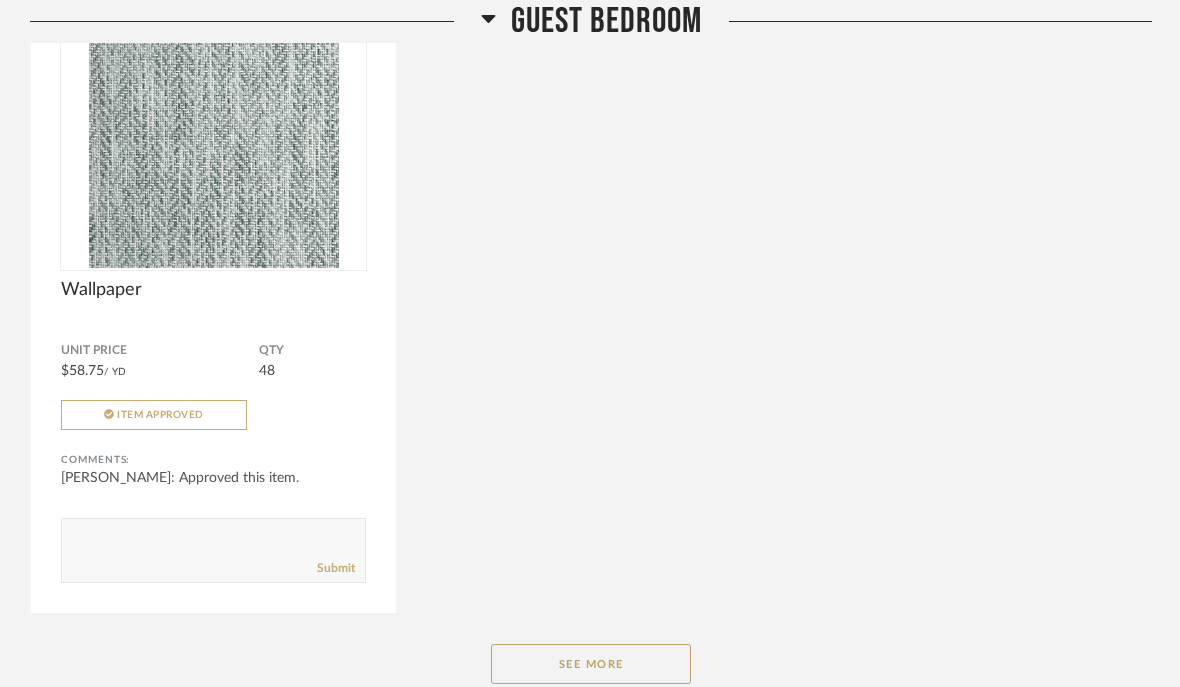scroll, scrollTop: 6792, scrollLeft: 0, axis: vertical 